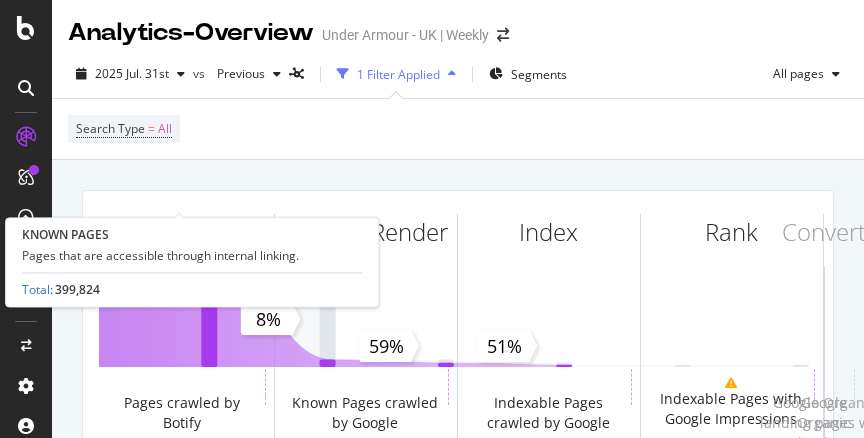scroll, scrollTop: 0, scrollLeft: 0, axis: both 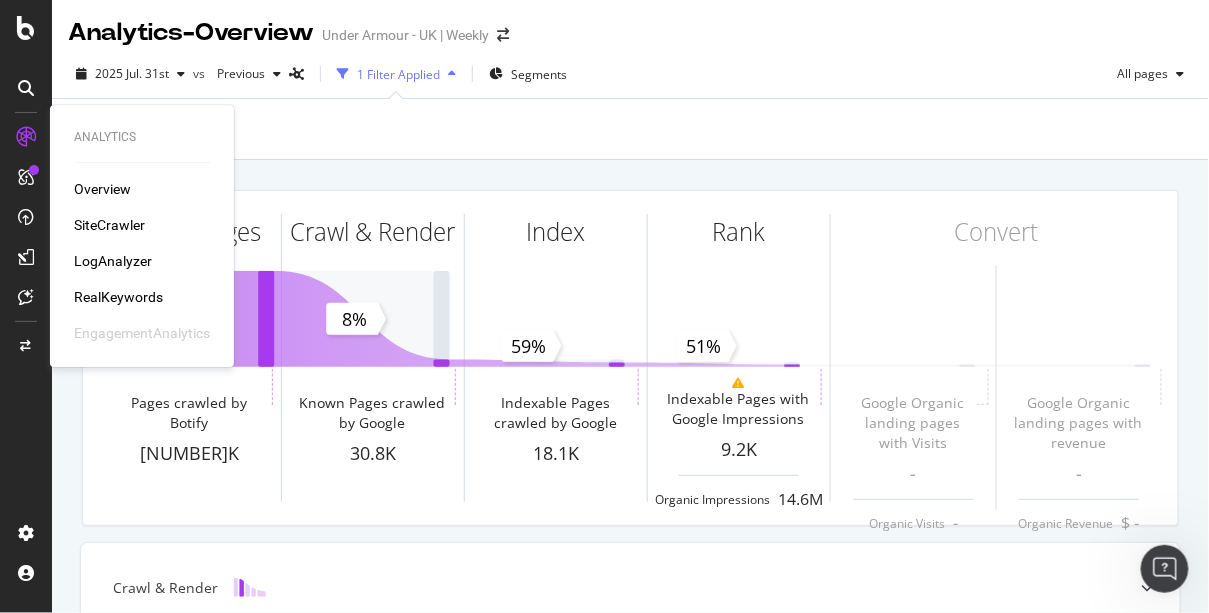 click on "SiteCrawler" at bounding box center [109, 225] 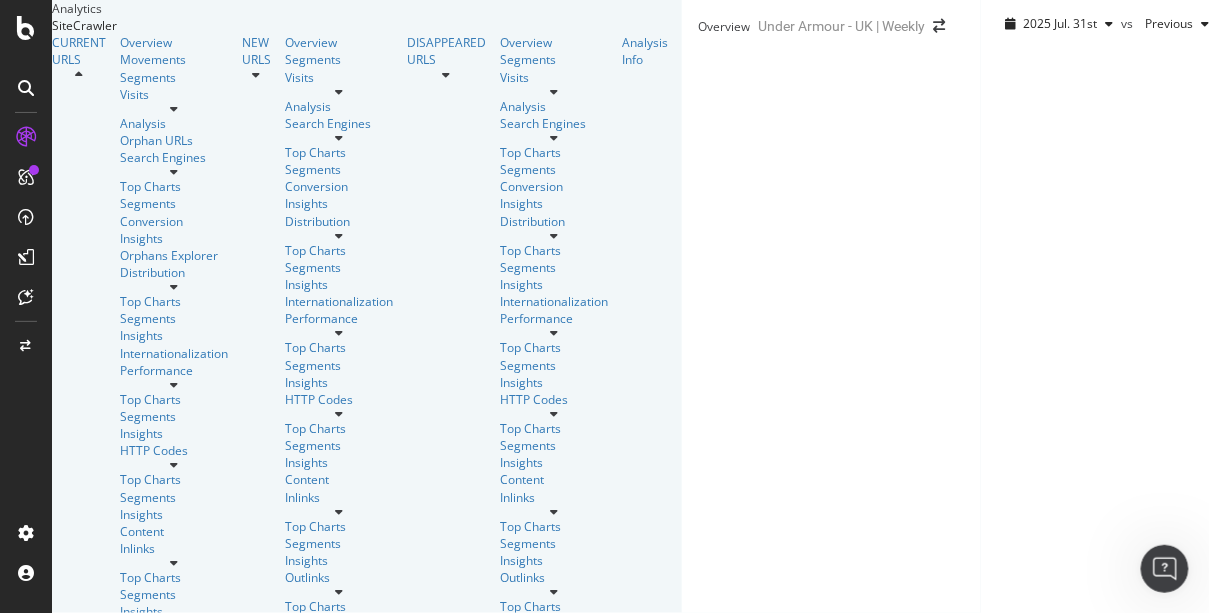 scroll, scrollTop: 515, scrollLeft: 0, axis: vertical 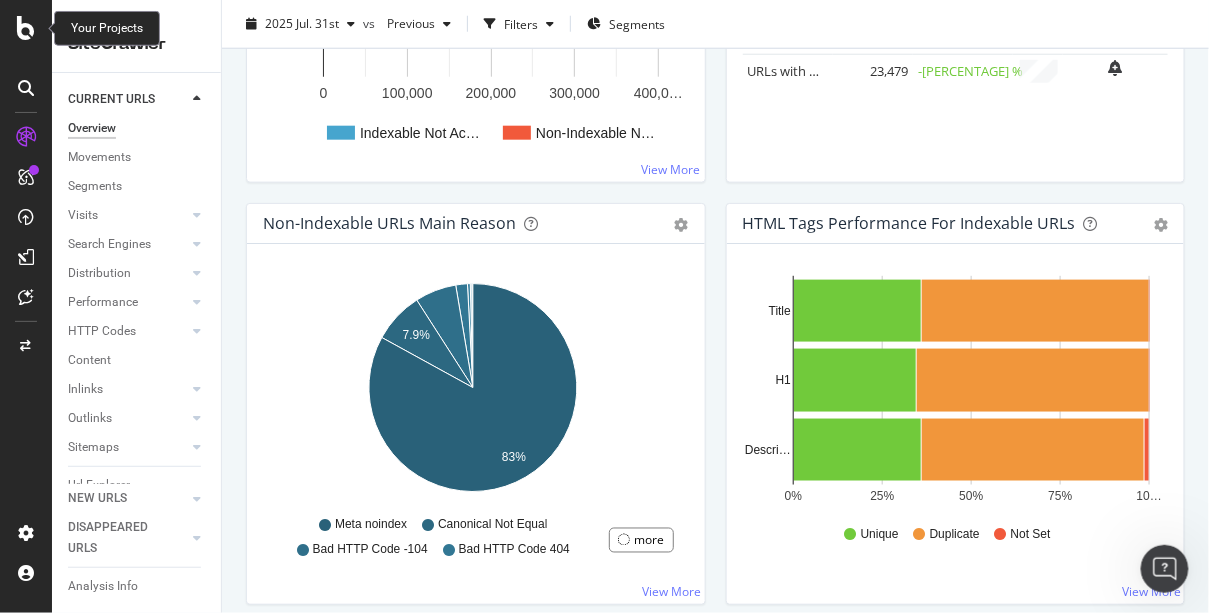 click at bounding box center (26, 28) 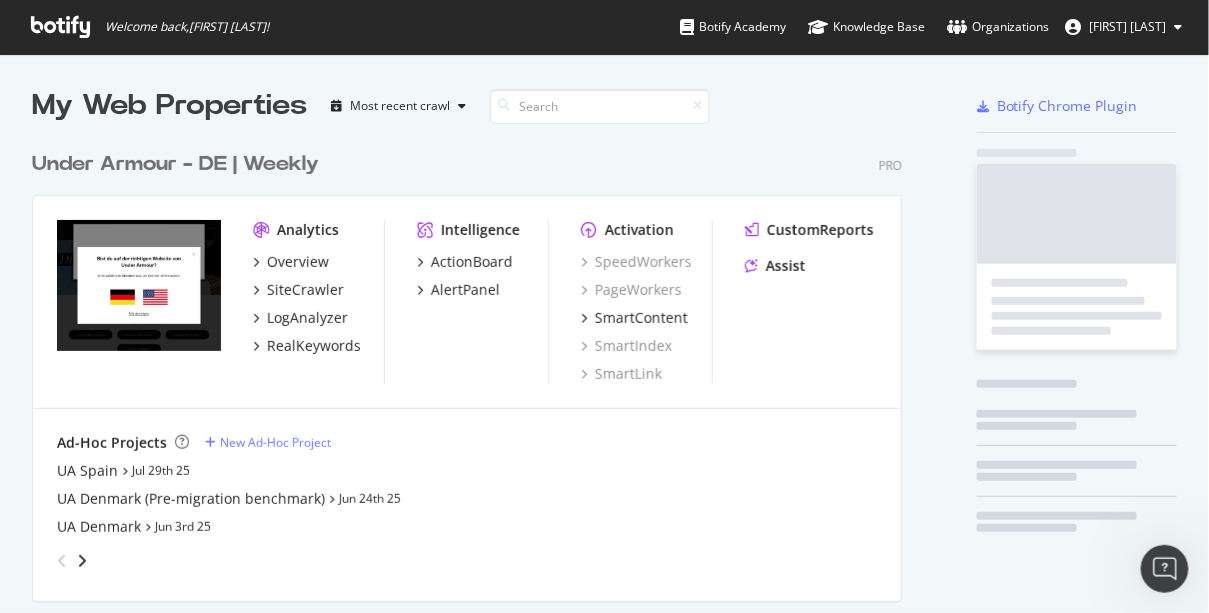 scroll, scrollTop: 13, scrollLeft: 13, axis: both 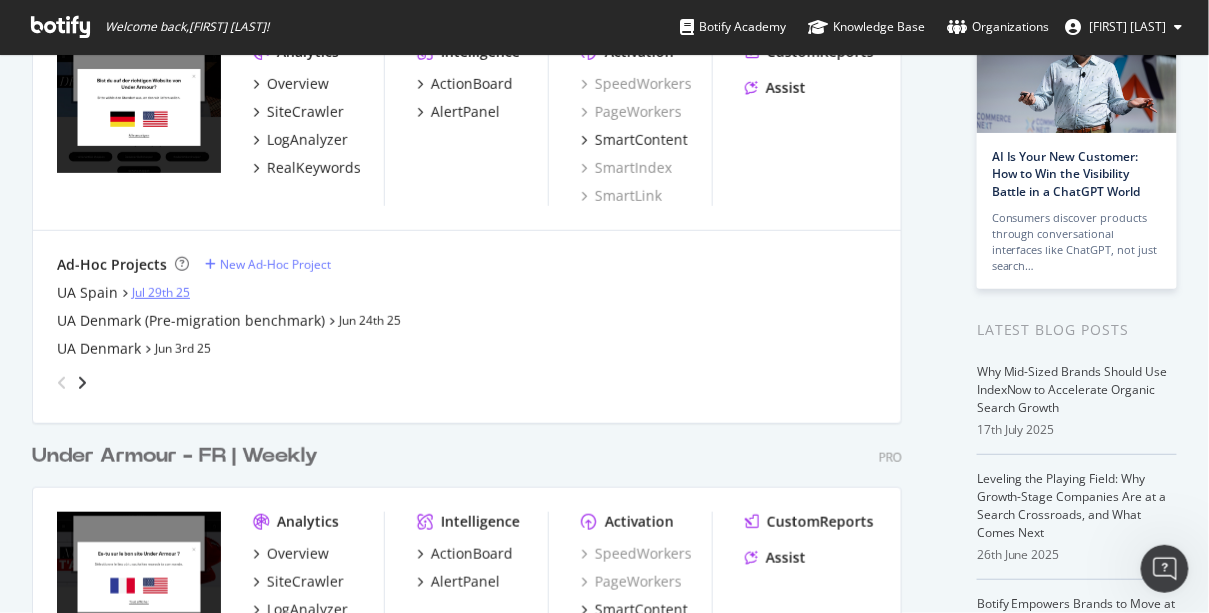 click on "Jul 29th 25" at bounding box center (161, 292) 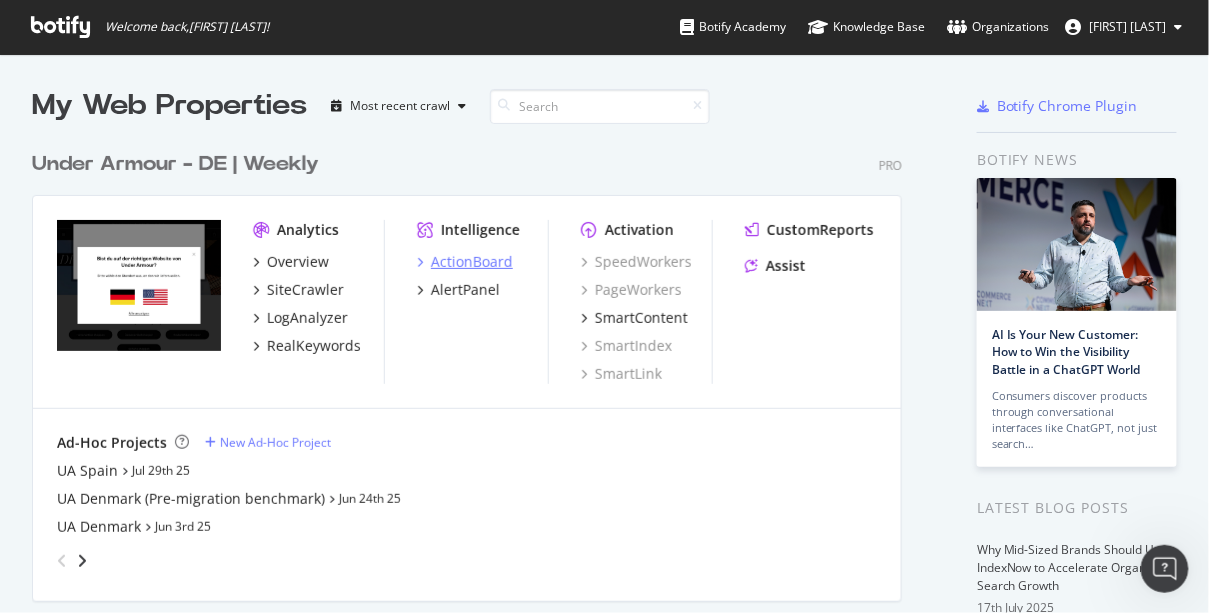 scroll, scrollTop: 13, scrollLeft: 13, axis: both 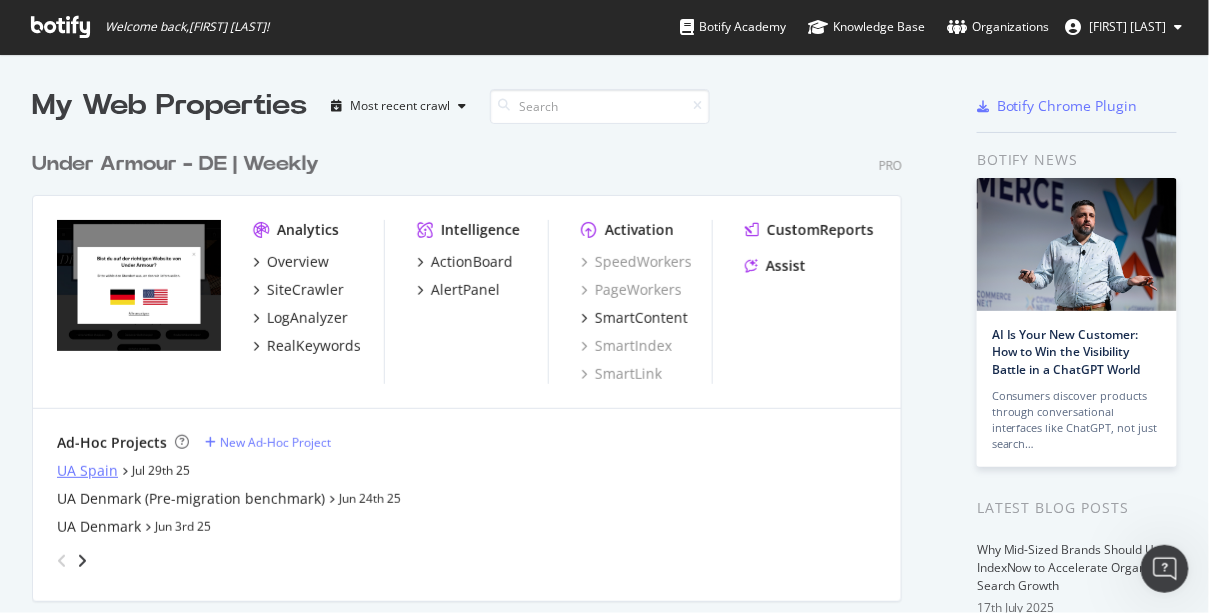 click on "UA Spain" at bounding box center (87, 471) 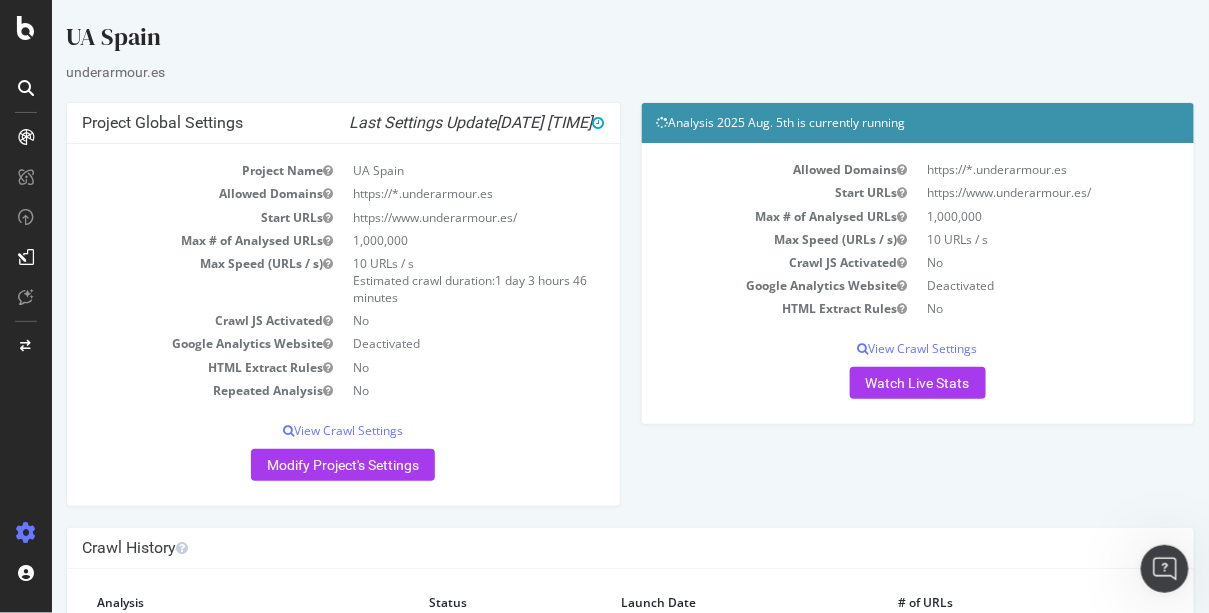 scroll, scrollTop: 0, scrollLeft: 0, axis: both 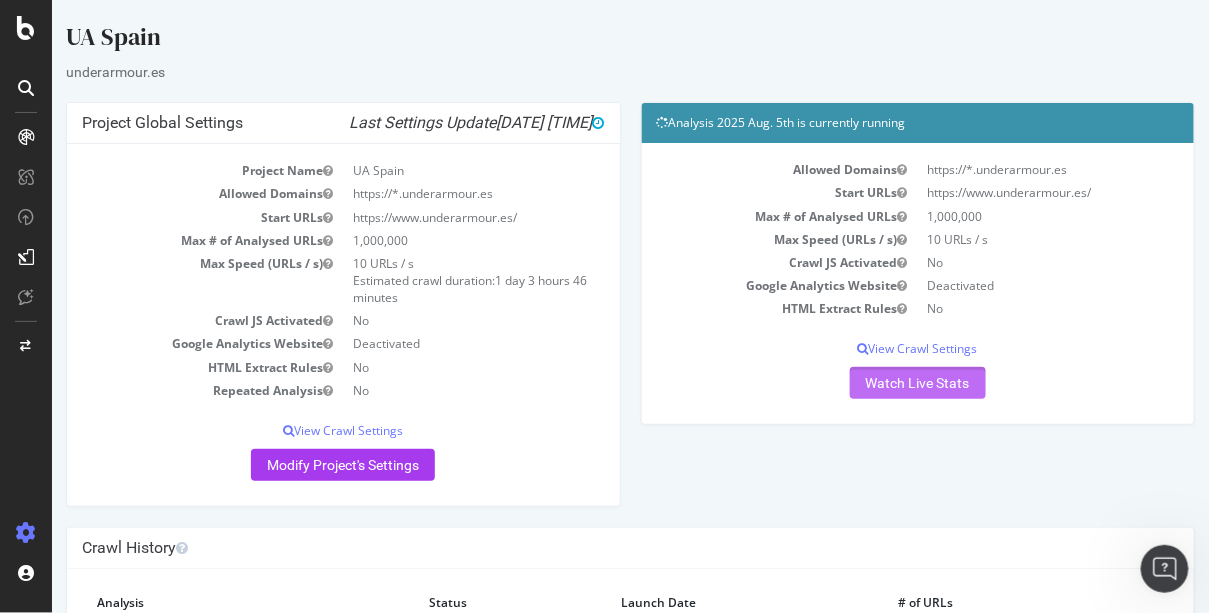 click on "Watch Live Stats" at bounding box center [917, 383] 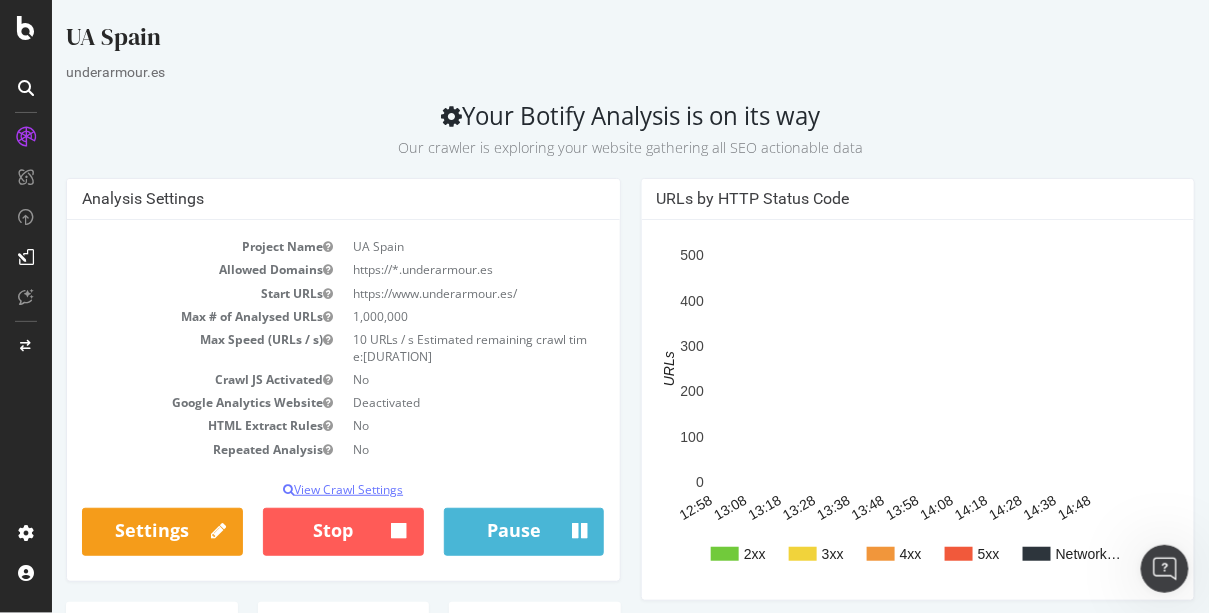 scroll, scrollTop: 4, scrollLeft: 0, axis: vertical 